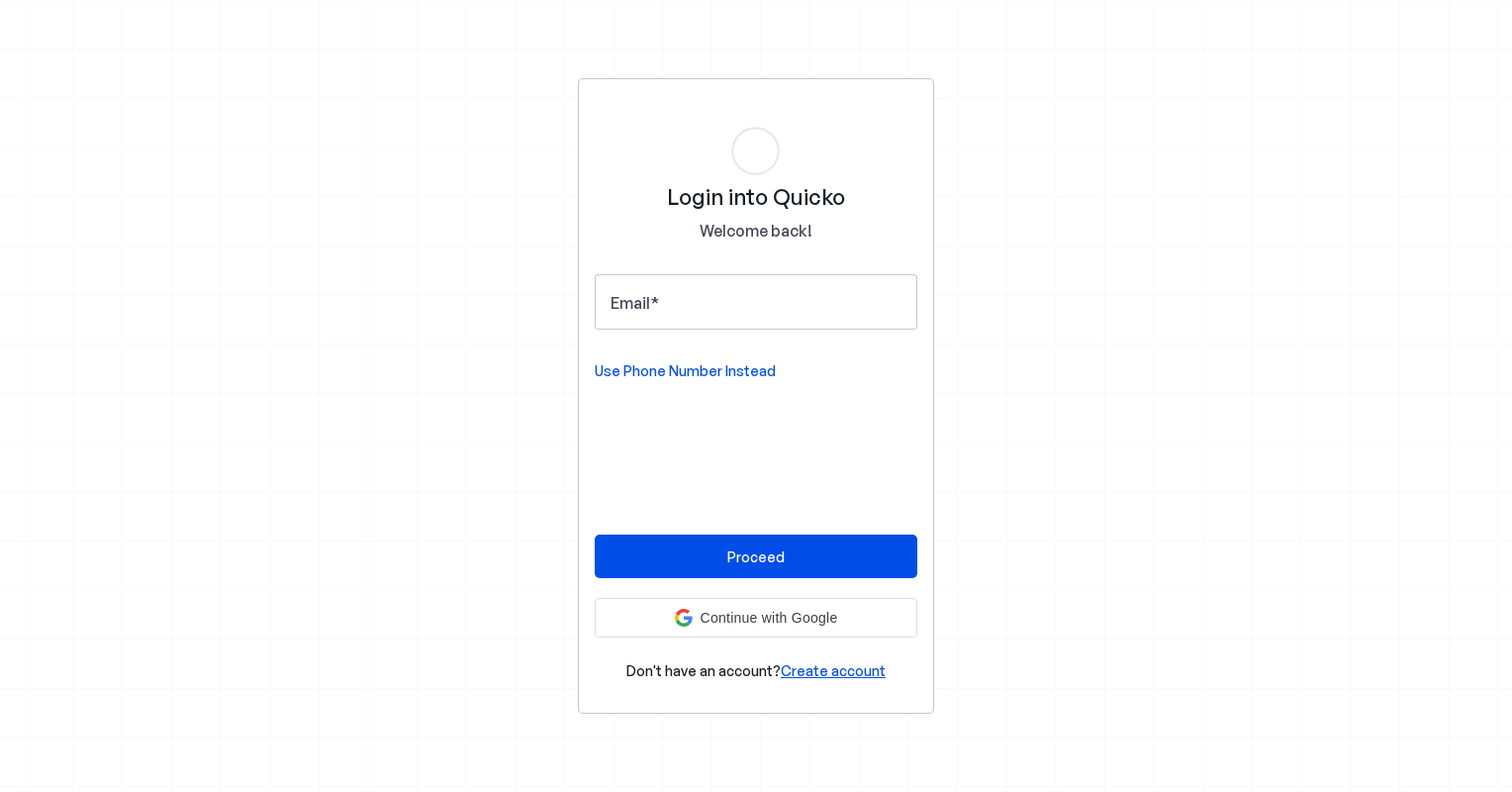 scroll, scrollTop: 0, scrollLeft: 0, axis: both 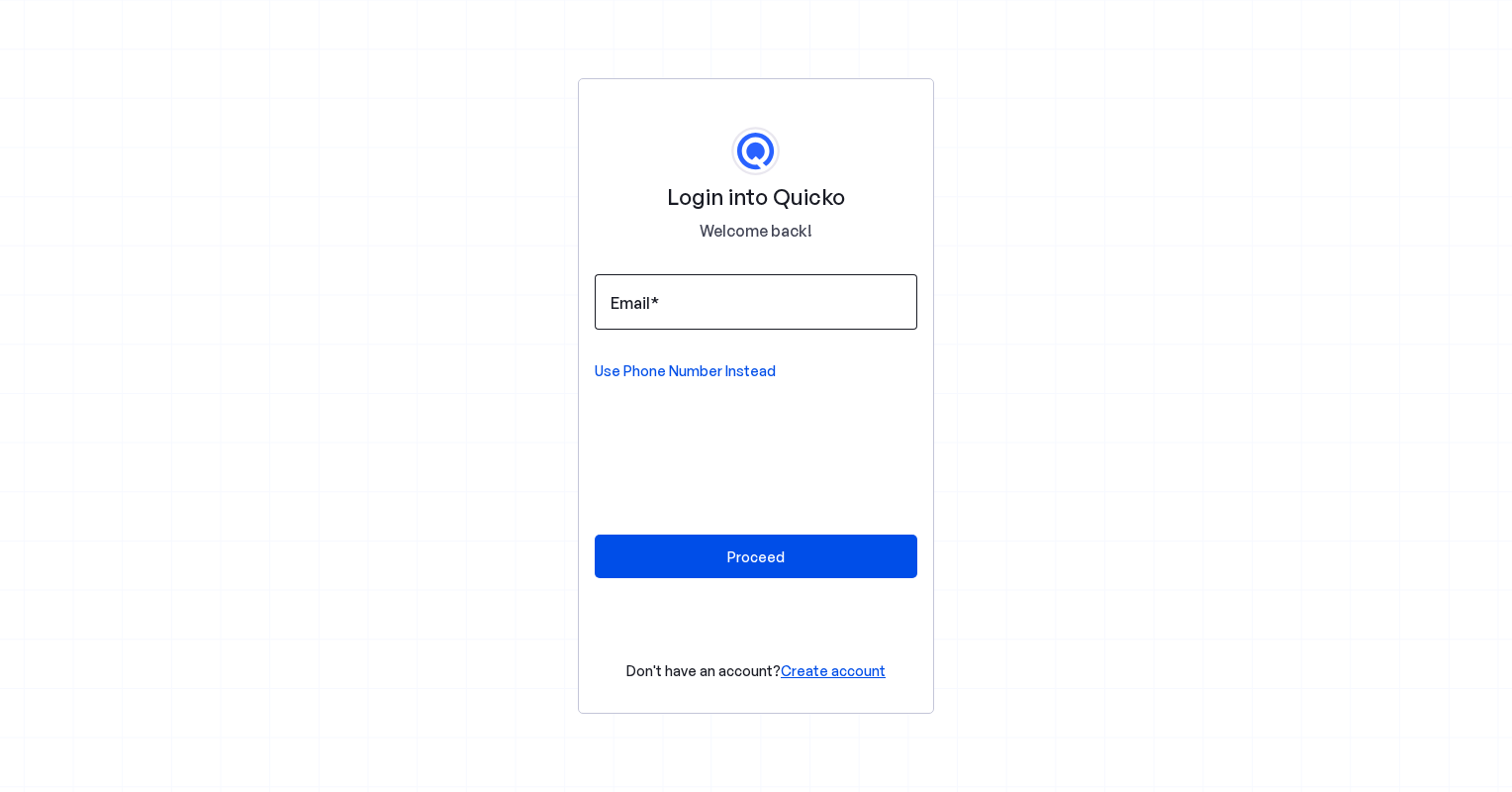 click on "Email" at bounding box center (630, 303) 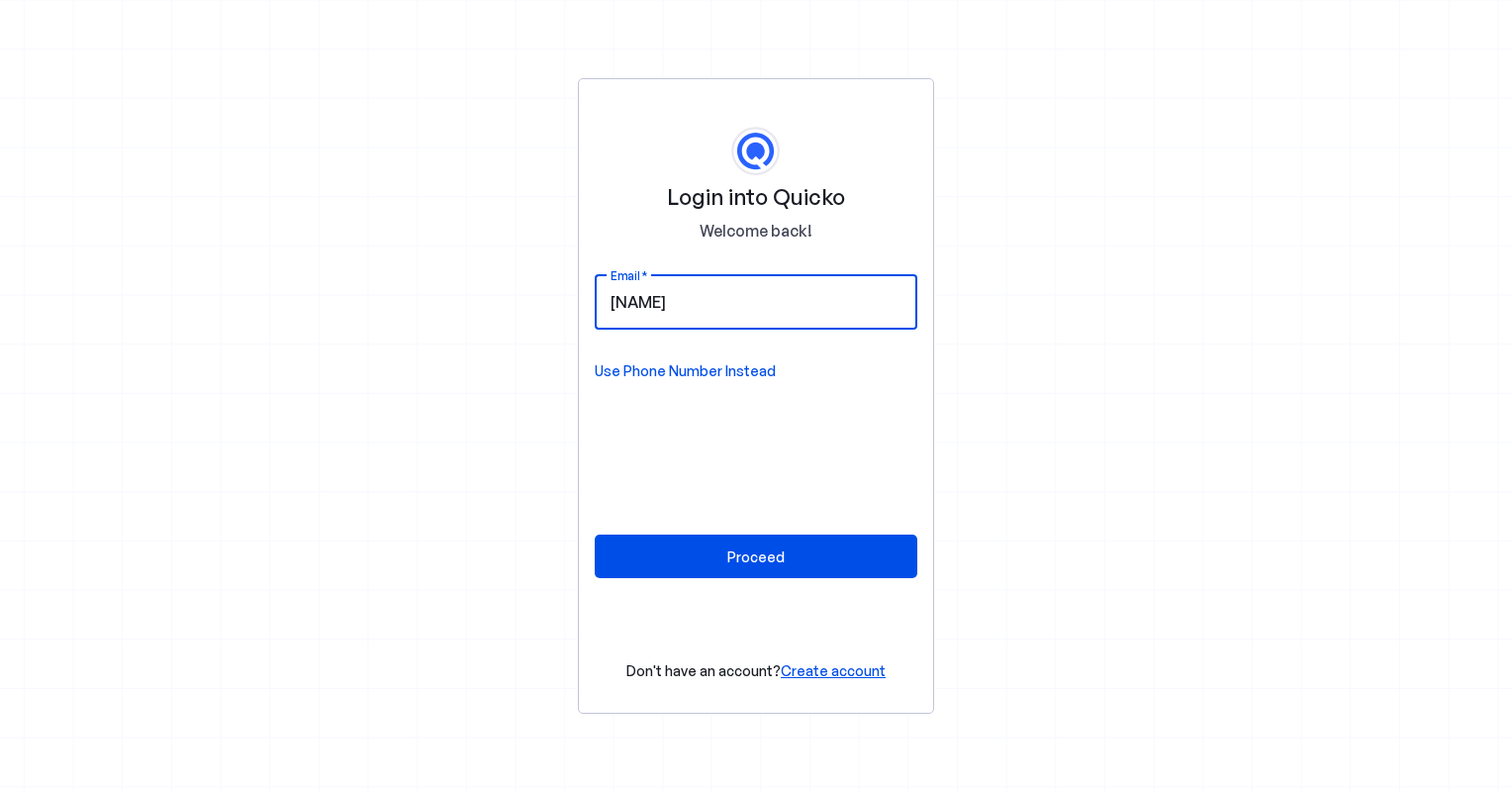 type on "ramya321amin@gmail.com" 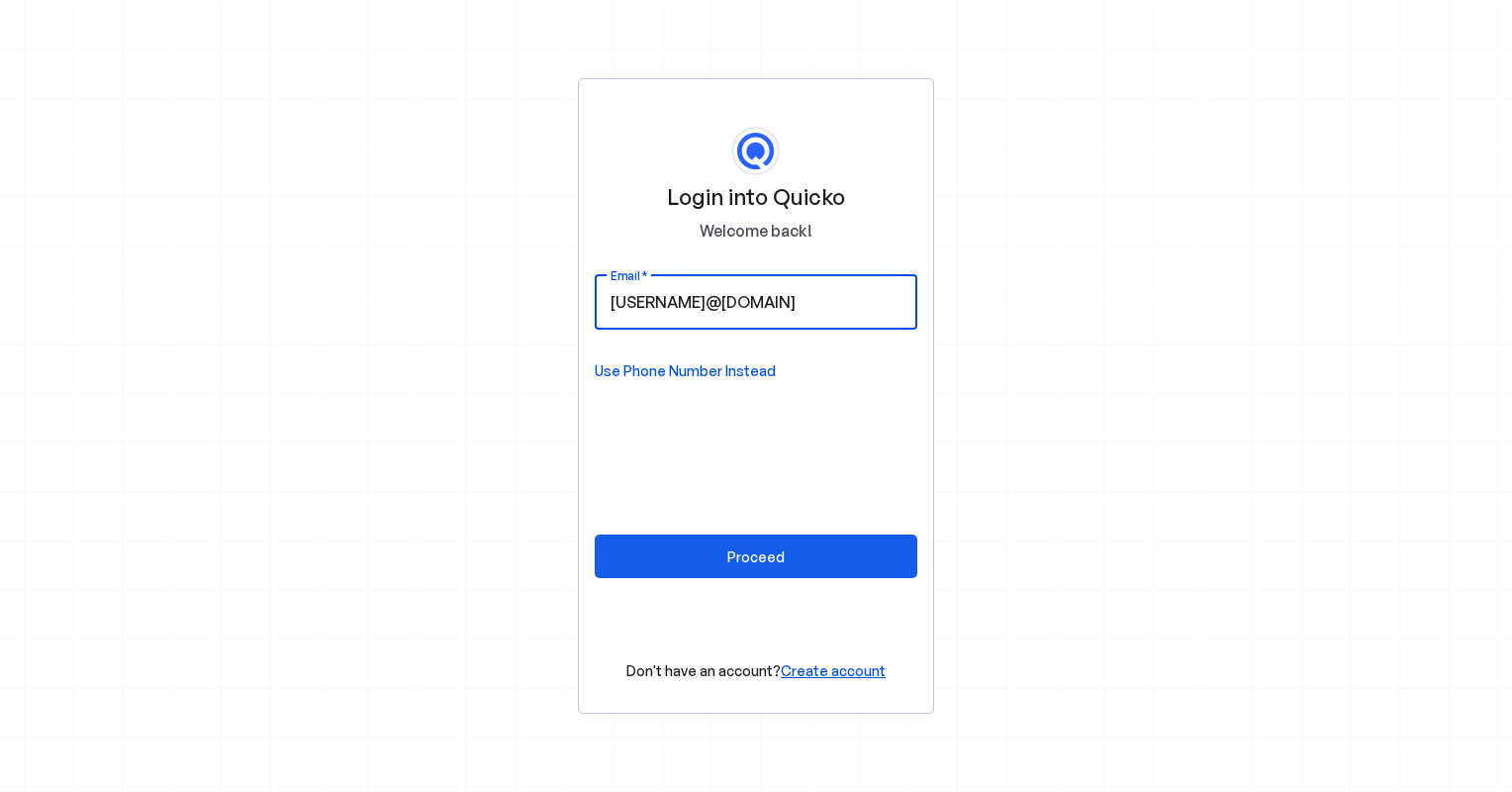 click on "Proceed" at bounding box center (756, 556) 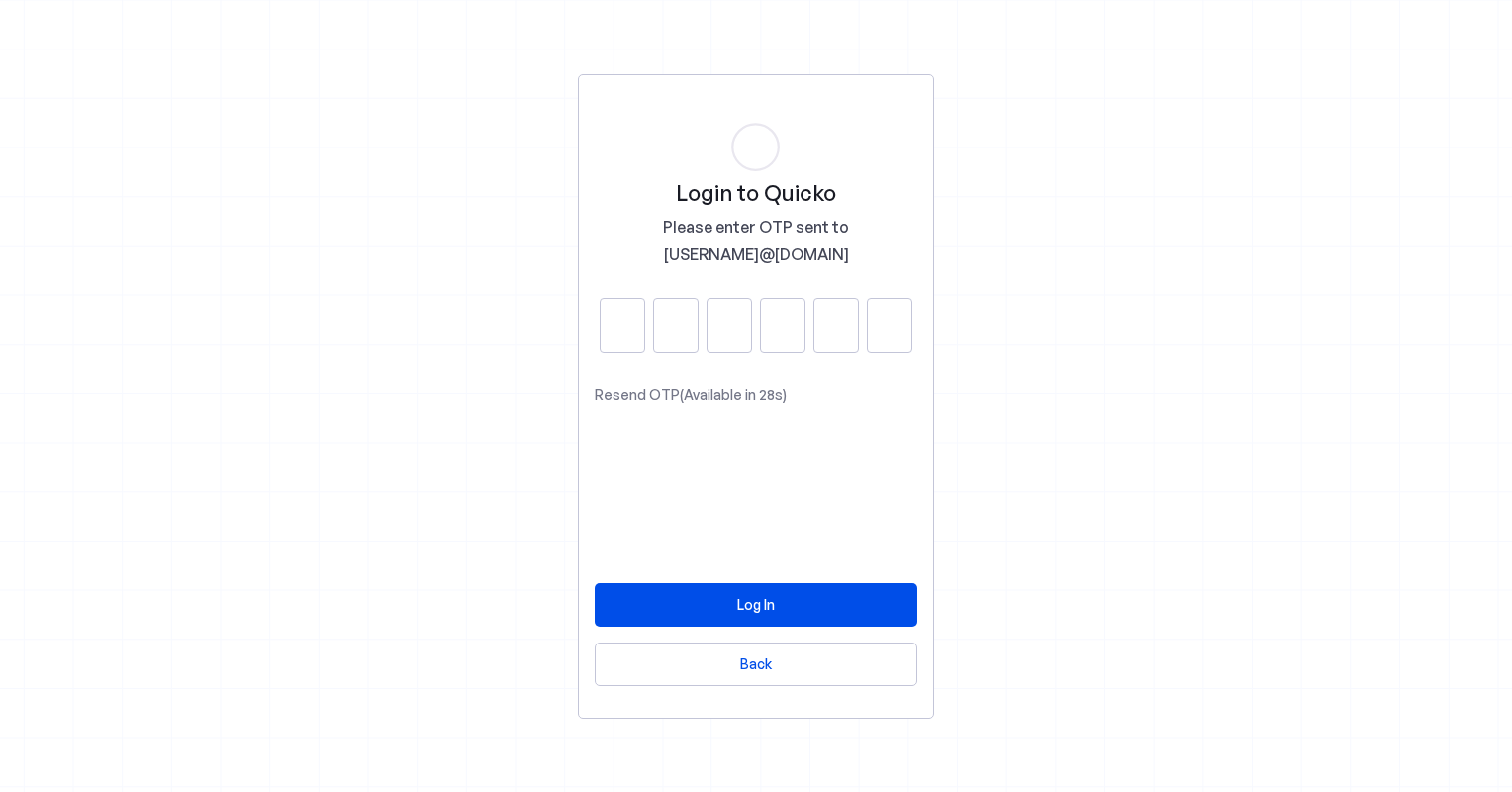 click at bounding box center (622, 326) 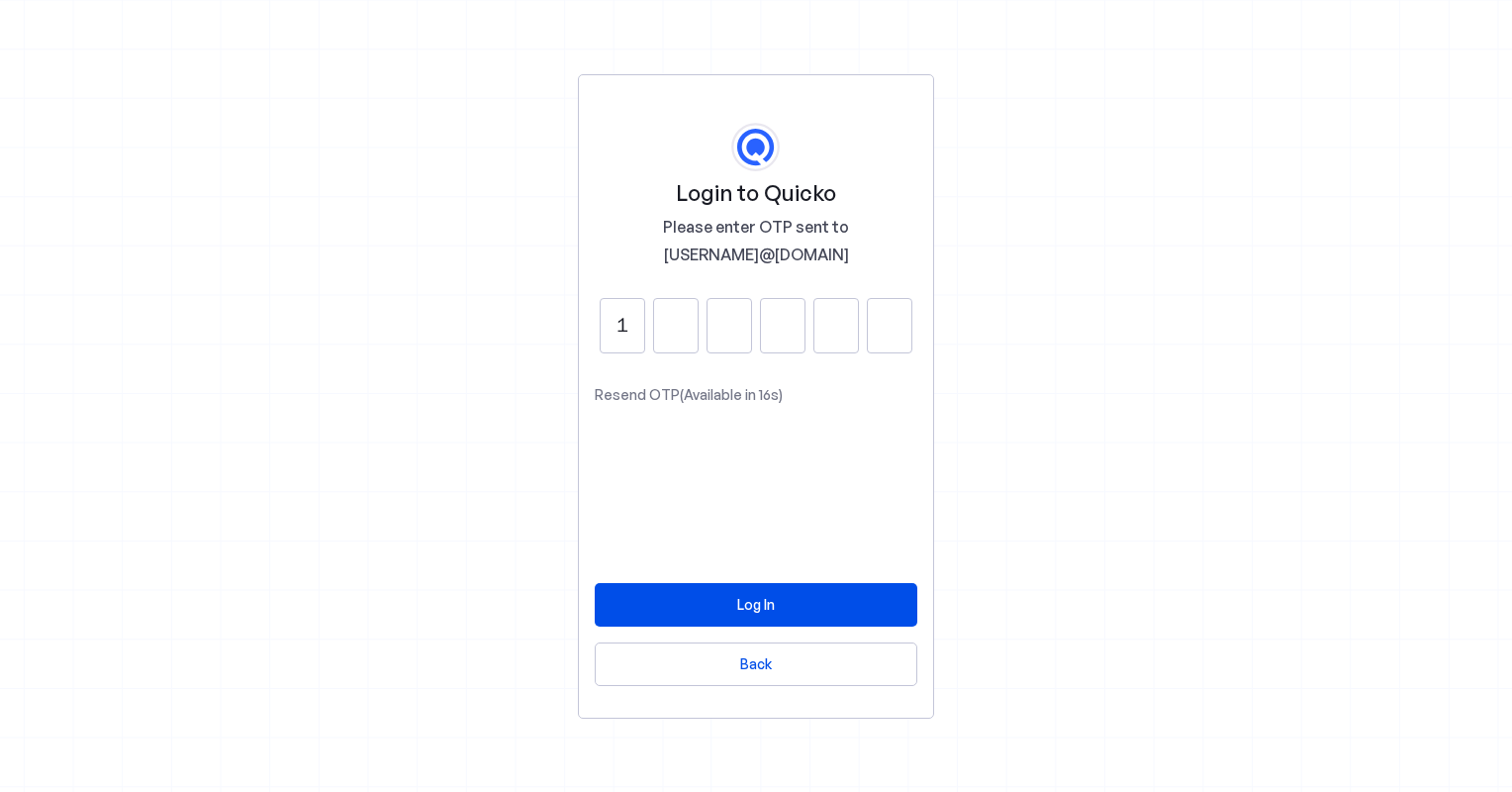 type on "1" 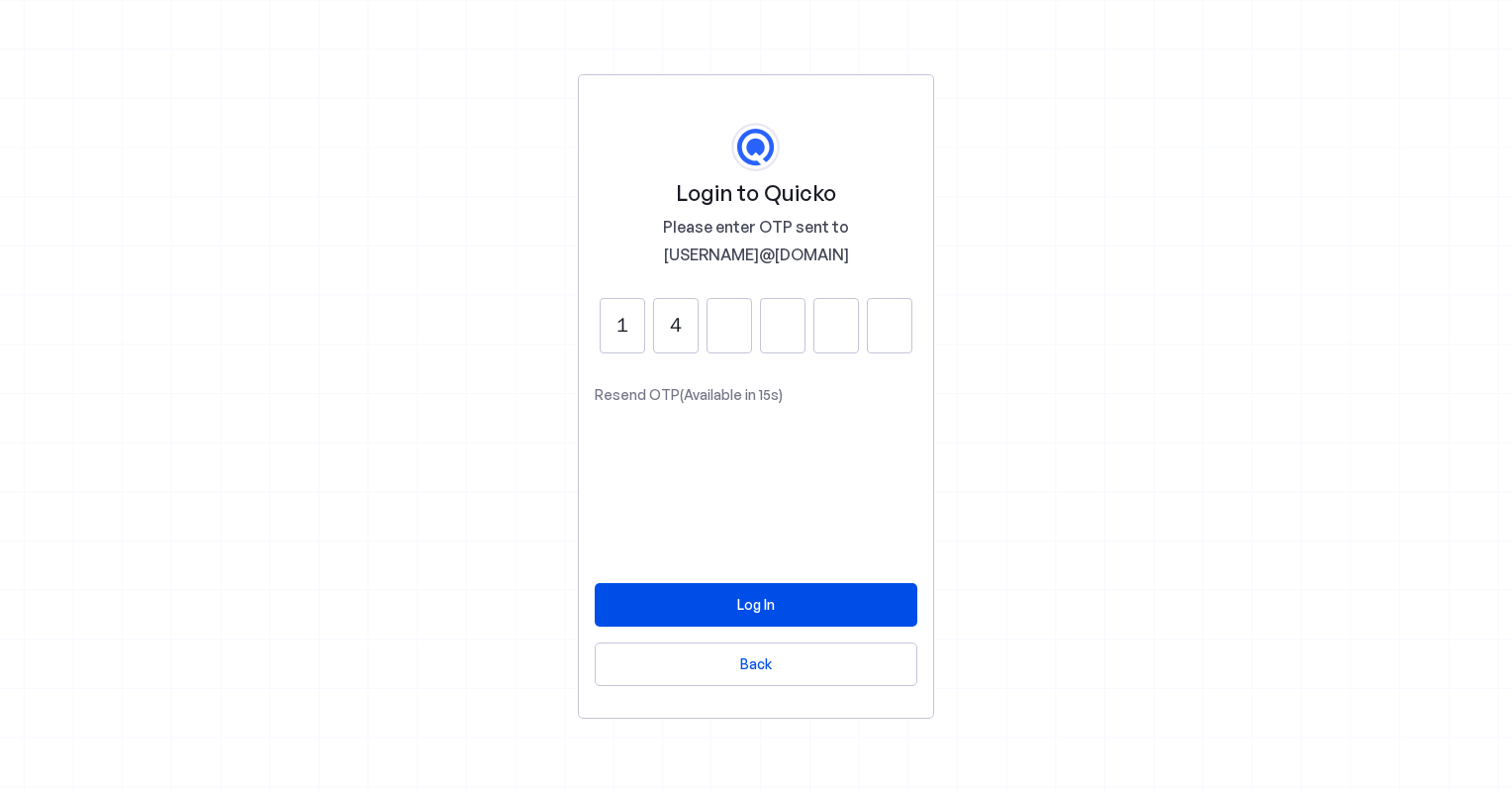 type on "4" 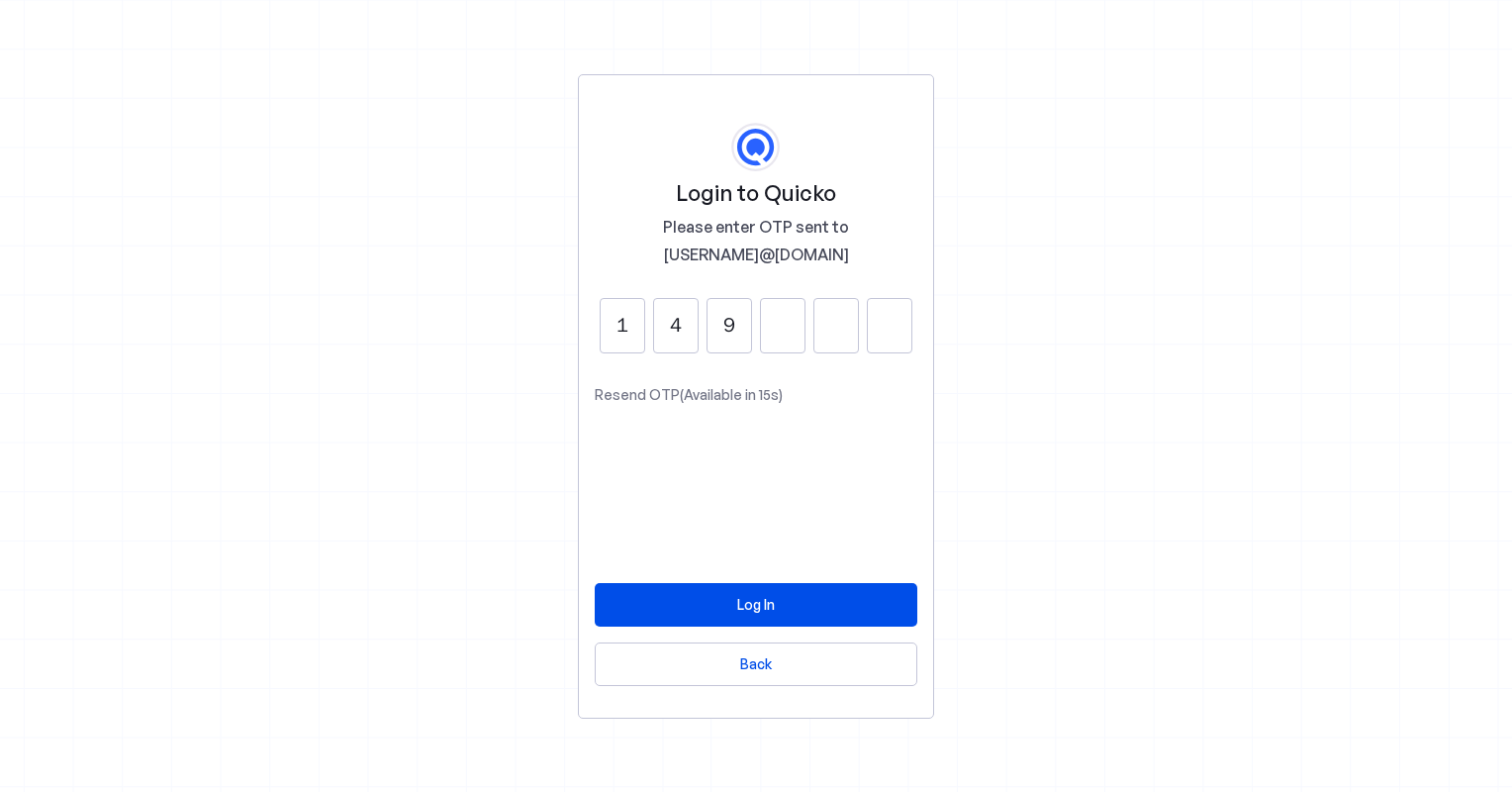 type on "9" 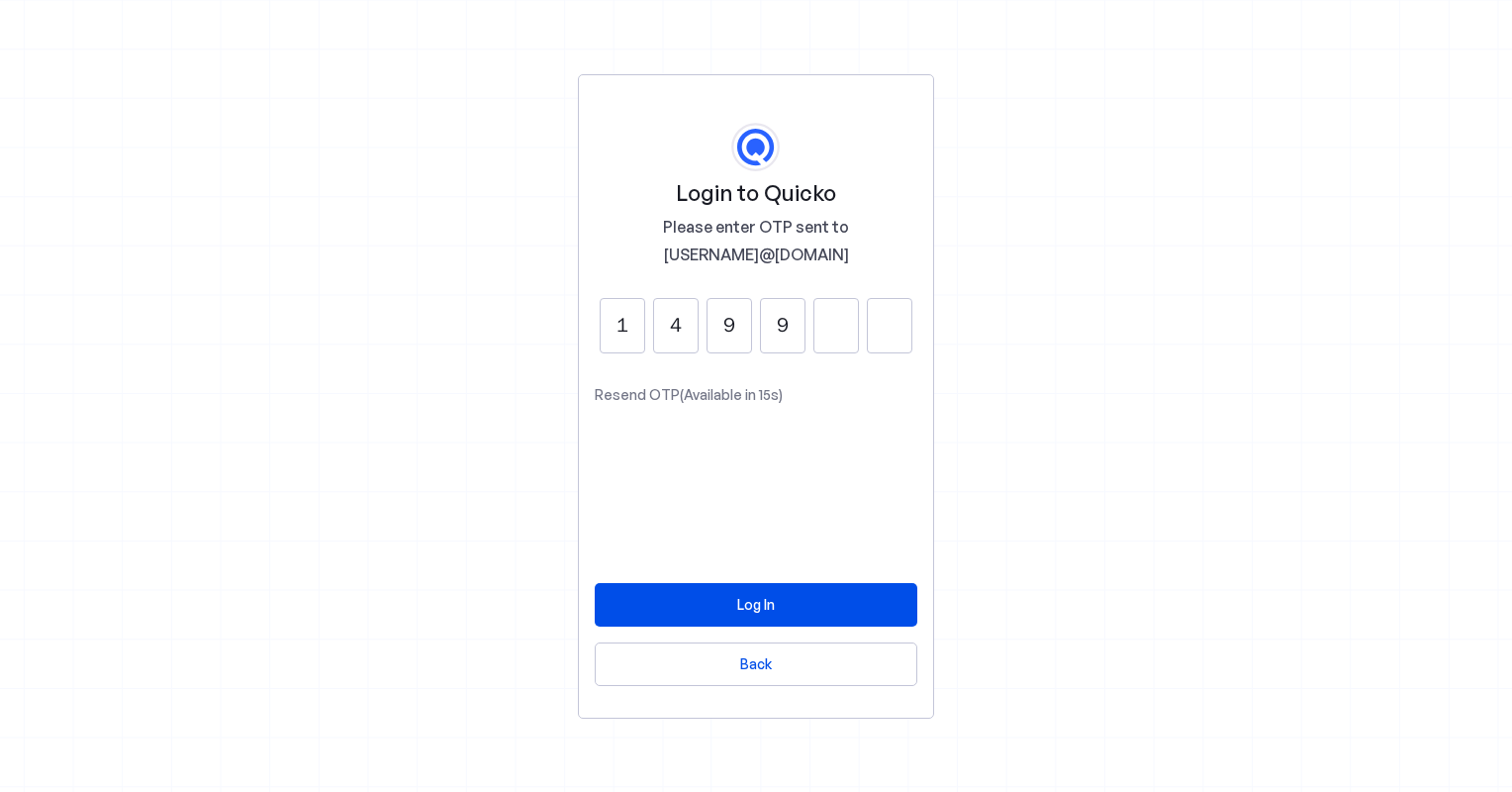 type on "9" 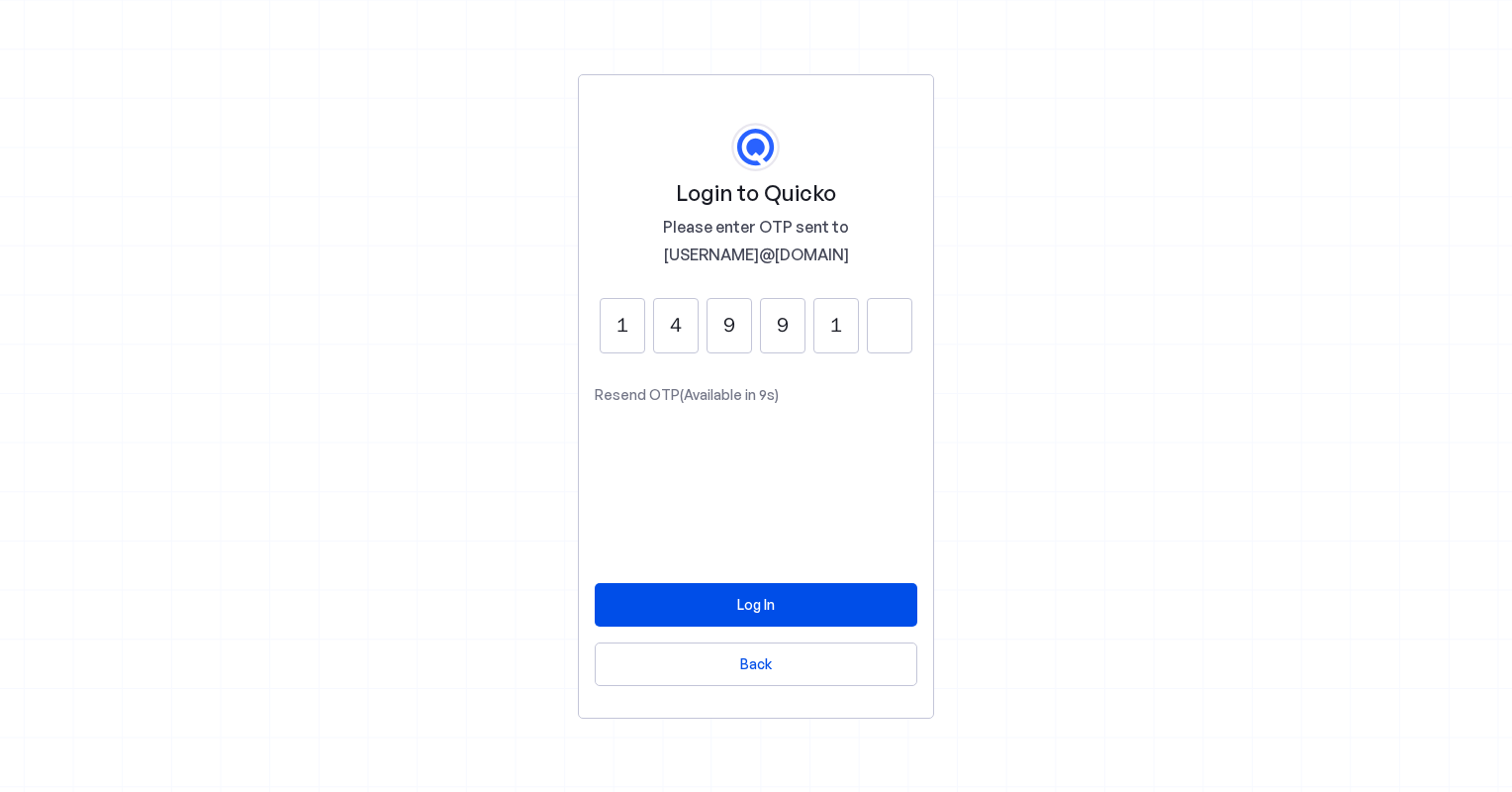 type on "1" 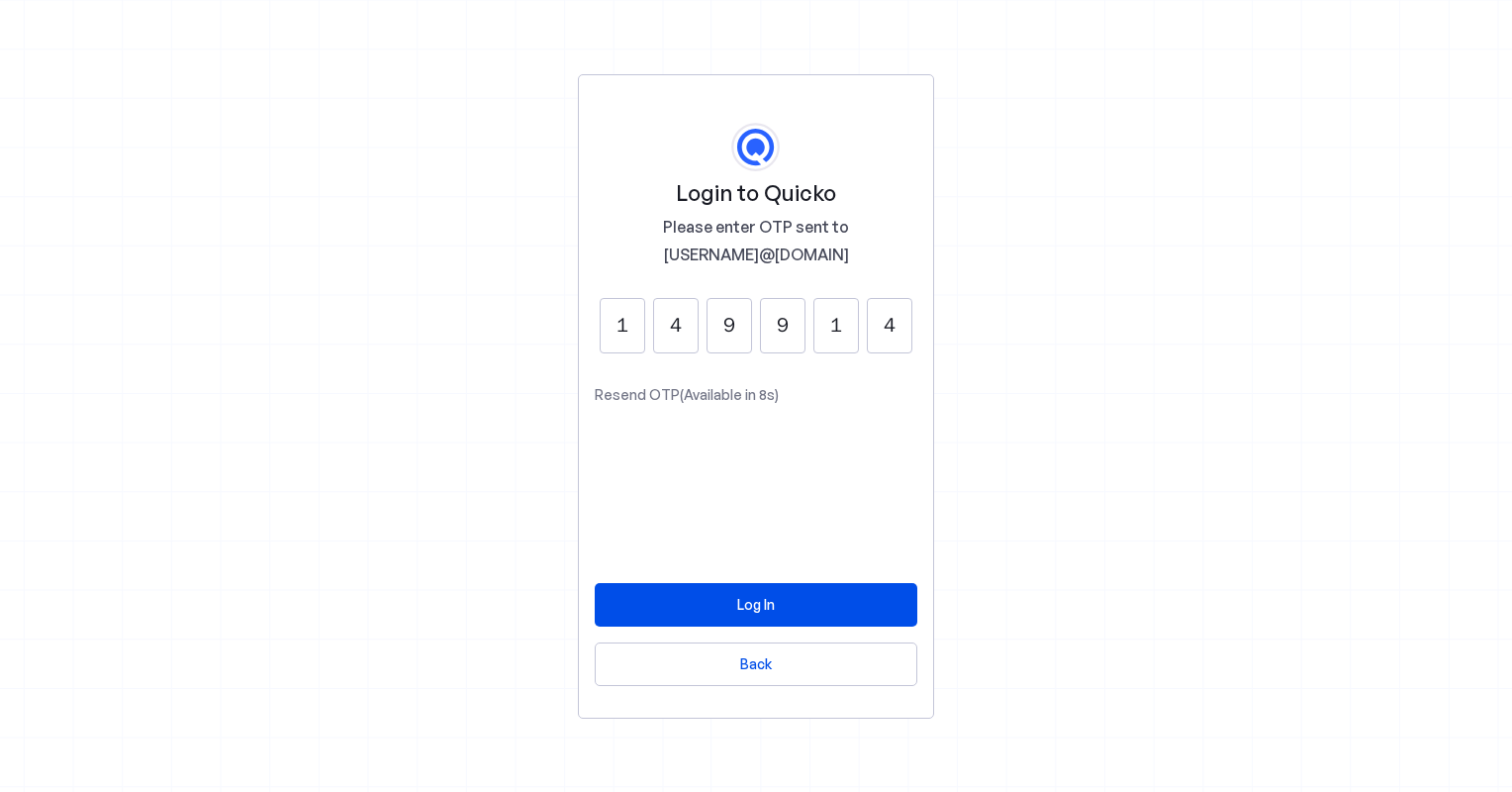 type on "4" 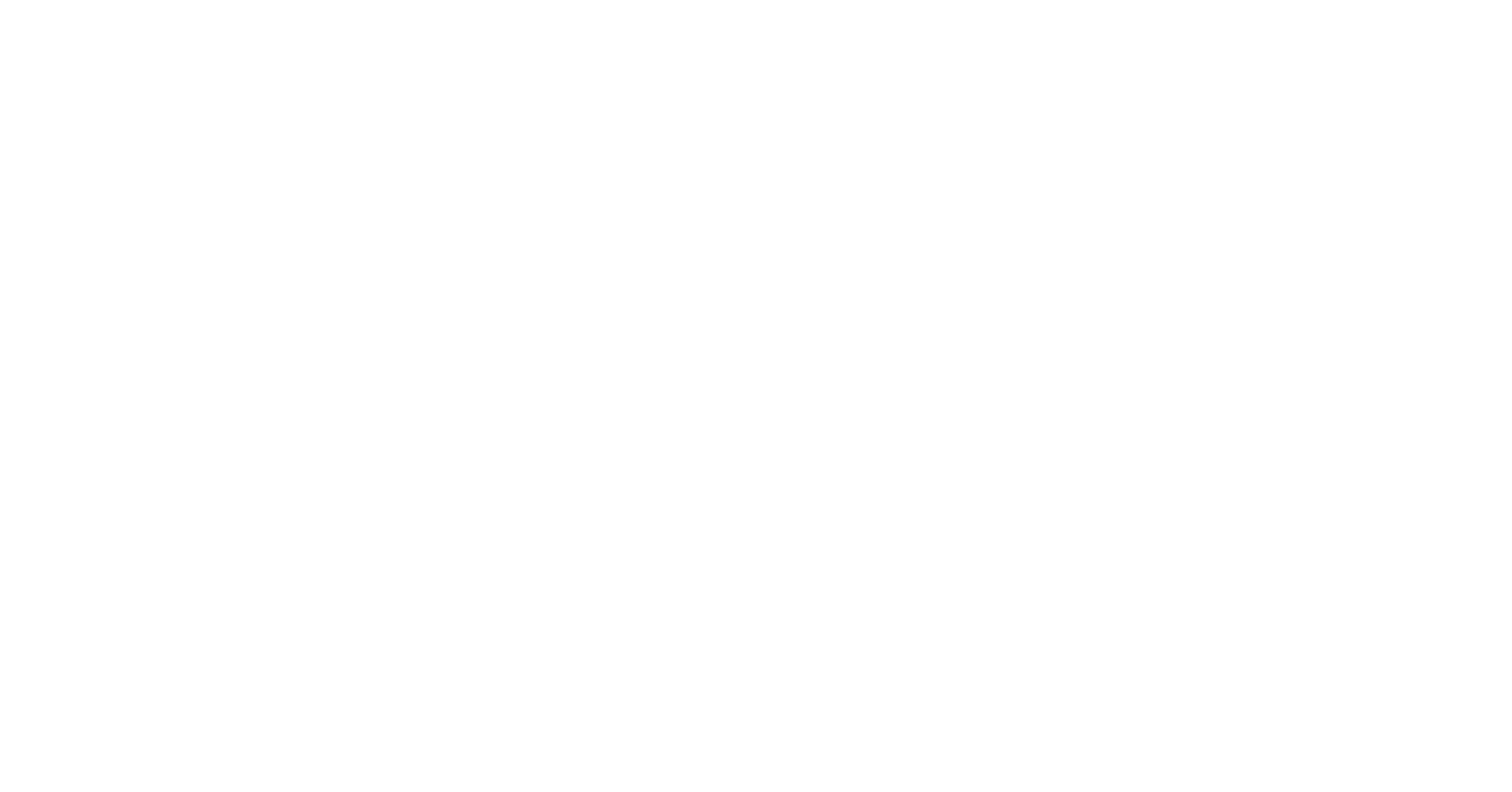 scroll, scrollTop: 0, scrollLeft: 0, axis: both 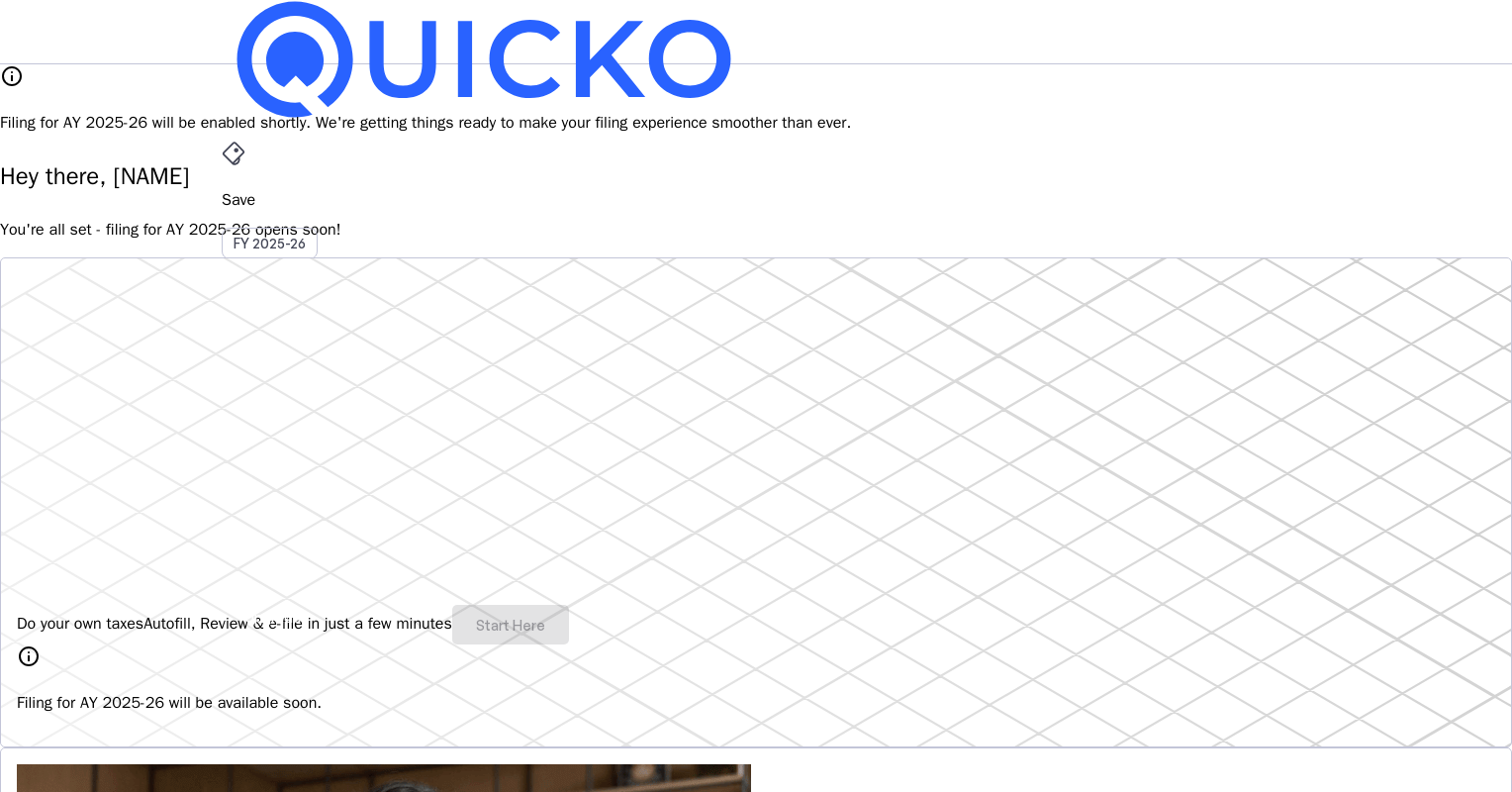 click on "Do your own taxes   Autofill, Review & e-file in just a few minutes   Start Here  info Filing for AY 2025-26 will be available soon." at bounding box center [756, 502] 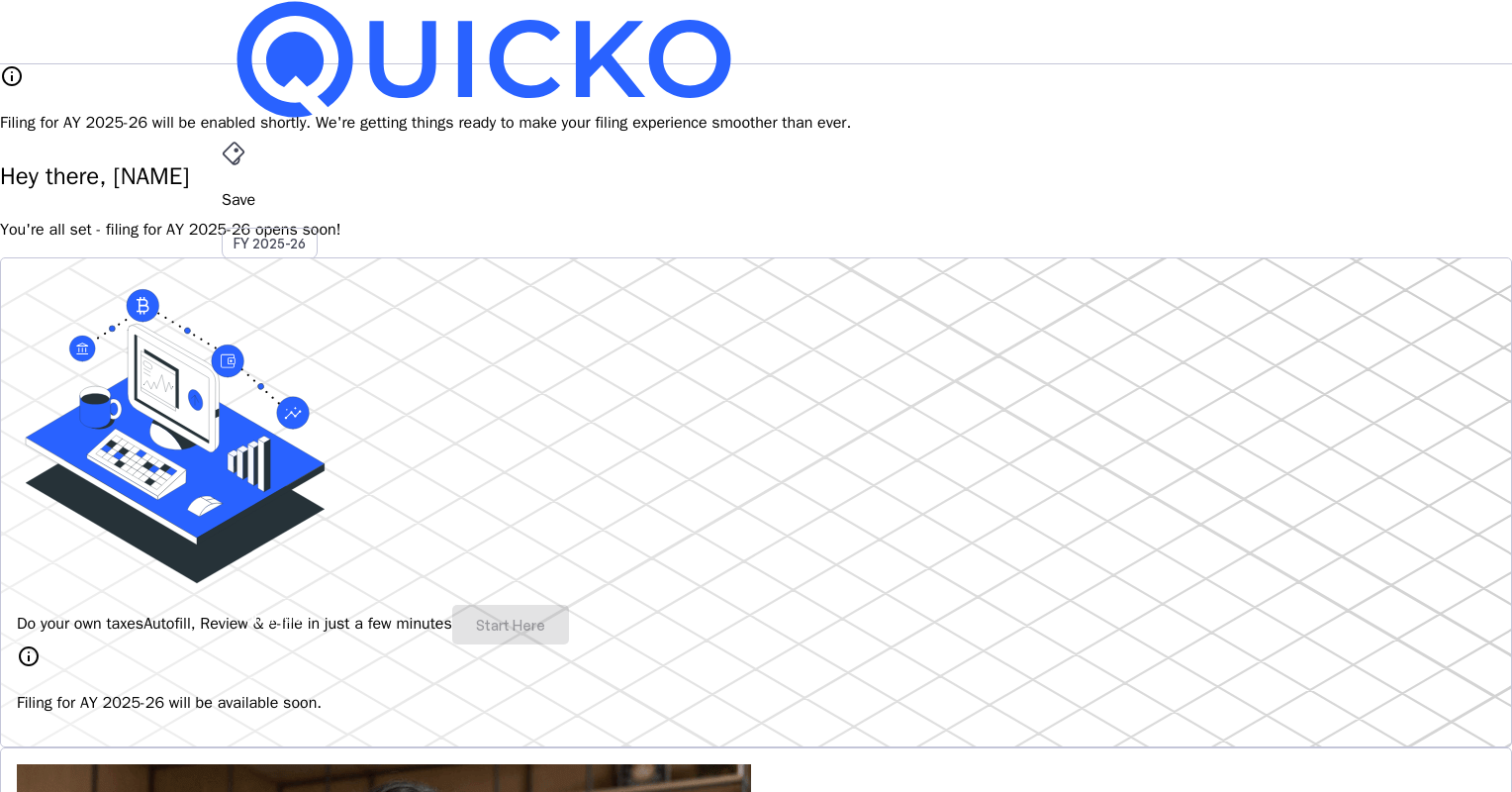 click on "Do your own taxes   Autofill, Review & e-file in just a few minutes   Start Here" at bounding box center (756, 625) 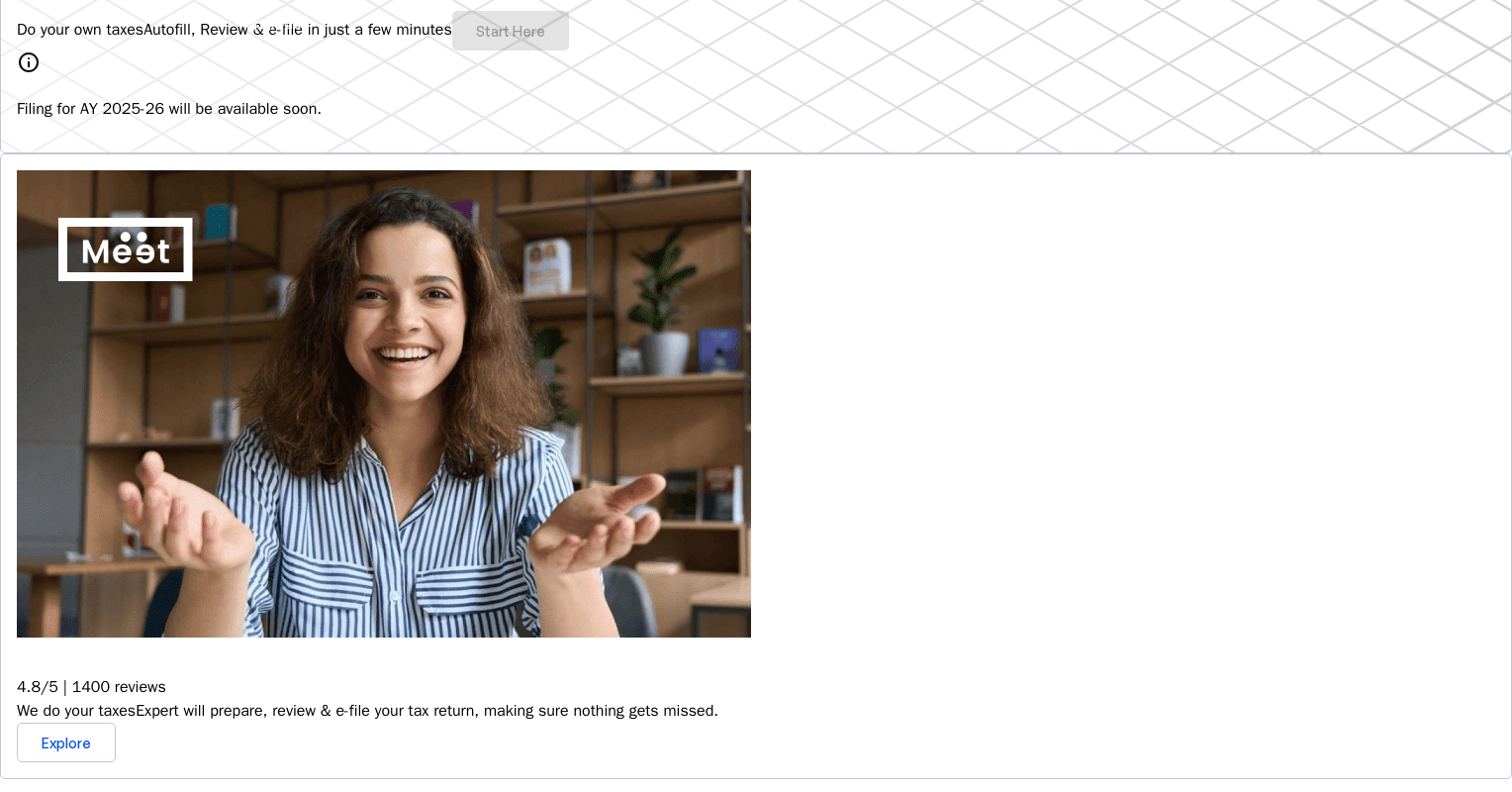 scroll, scrollTop: 0, scrollLeft: 0, axis: both 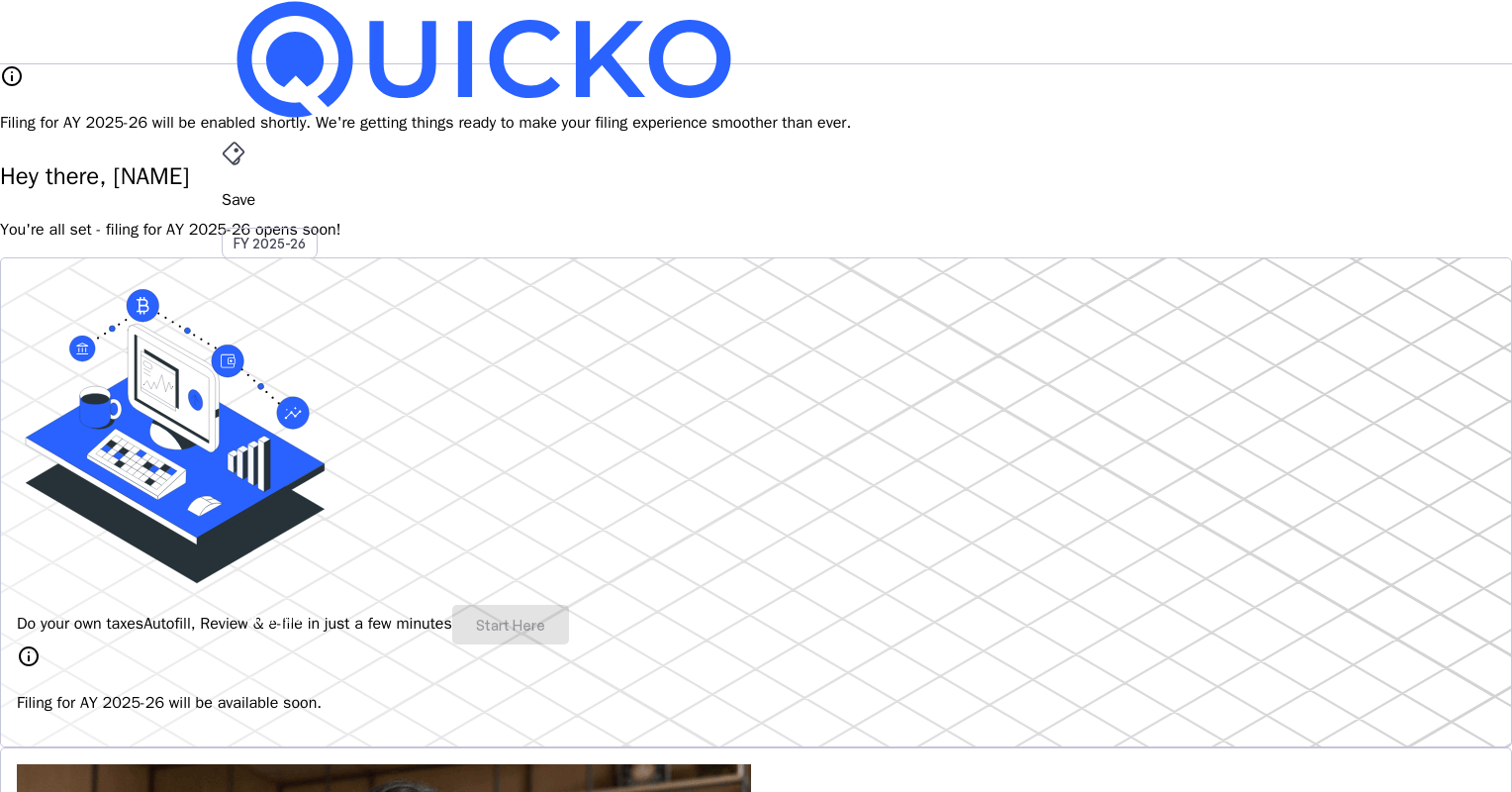 click on "File" at bounding box center (756, 404) 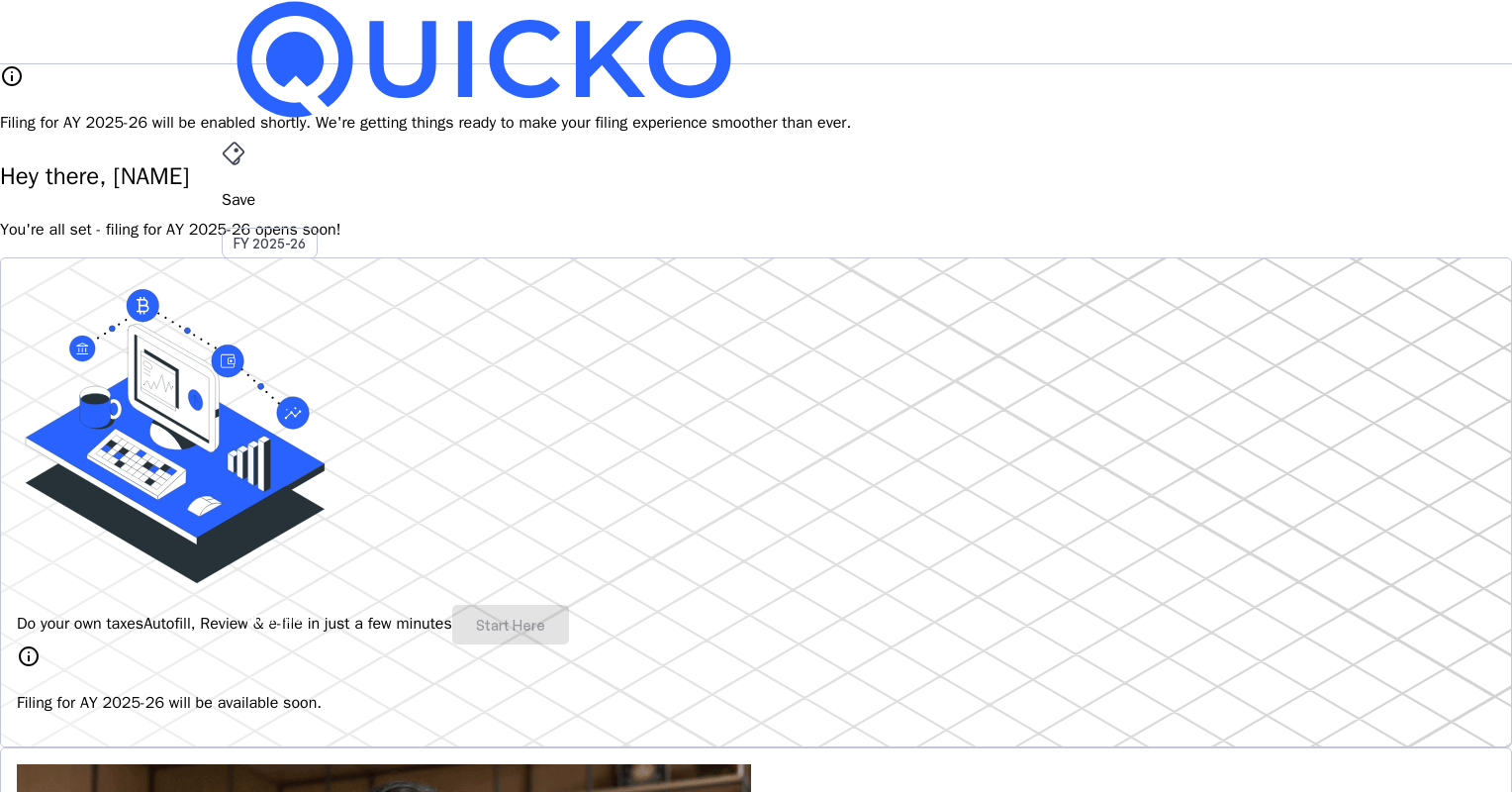 click on "AY 2025-26" at bounding box center [270, 447] 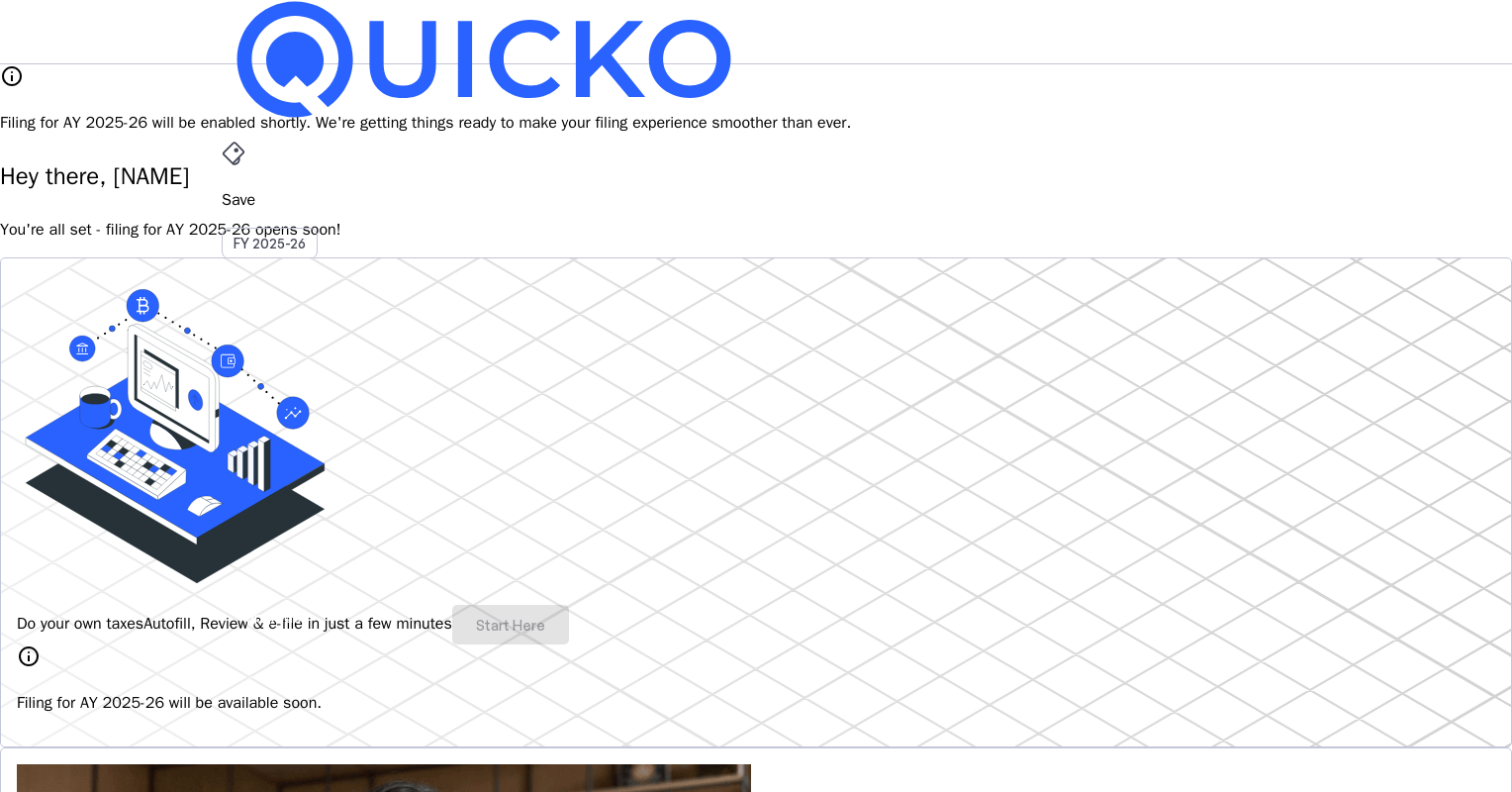 click on "Do your own taxes   Autofill, Review & e-file in just a few minutes   Start Here  info Filing for AY 2025-26 will be available soon." at bounding box center (756, 502) 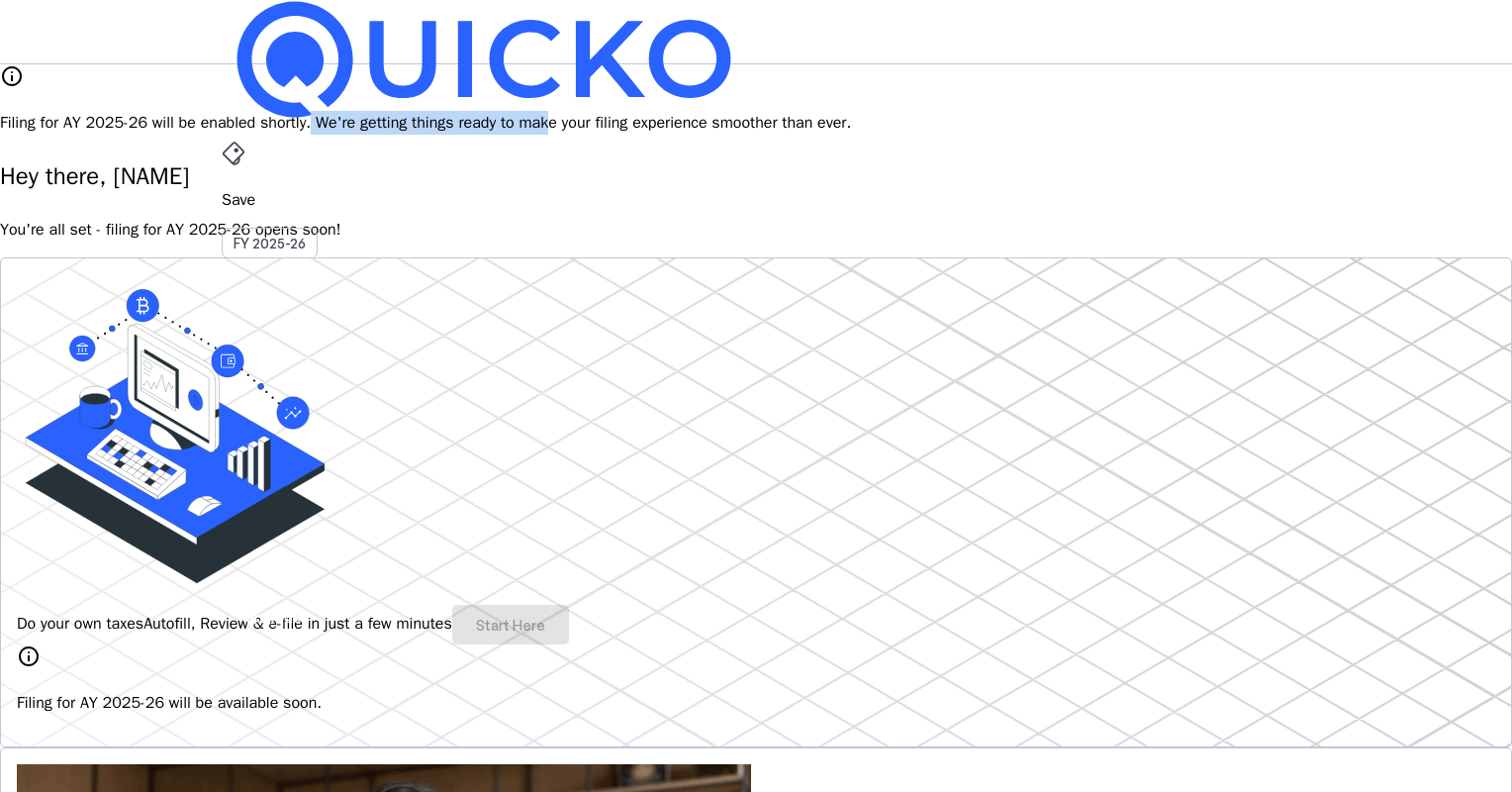 drag, startPoint x: 660, startPoint y: 99, endPoint x: 887, endPoint y: 97, distance: 227.00881 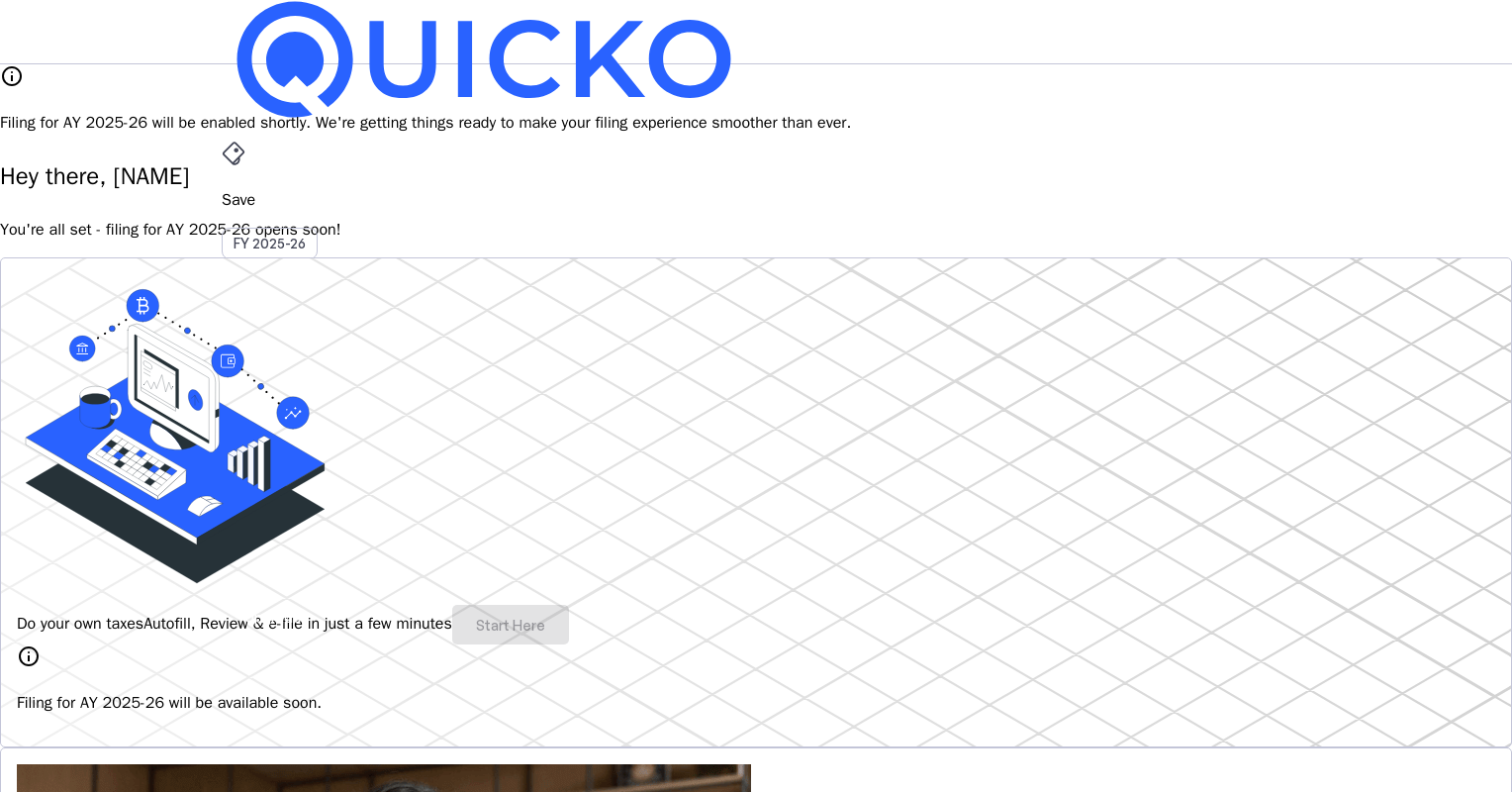 drag, startPoint x: 887, startPoint y: 97, endPoint x: 962, endPoint y: 100, distance: 75.05998 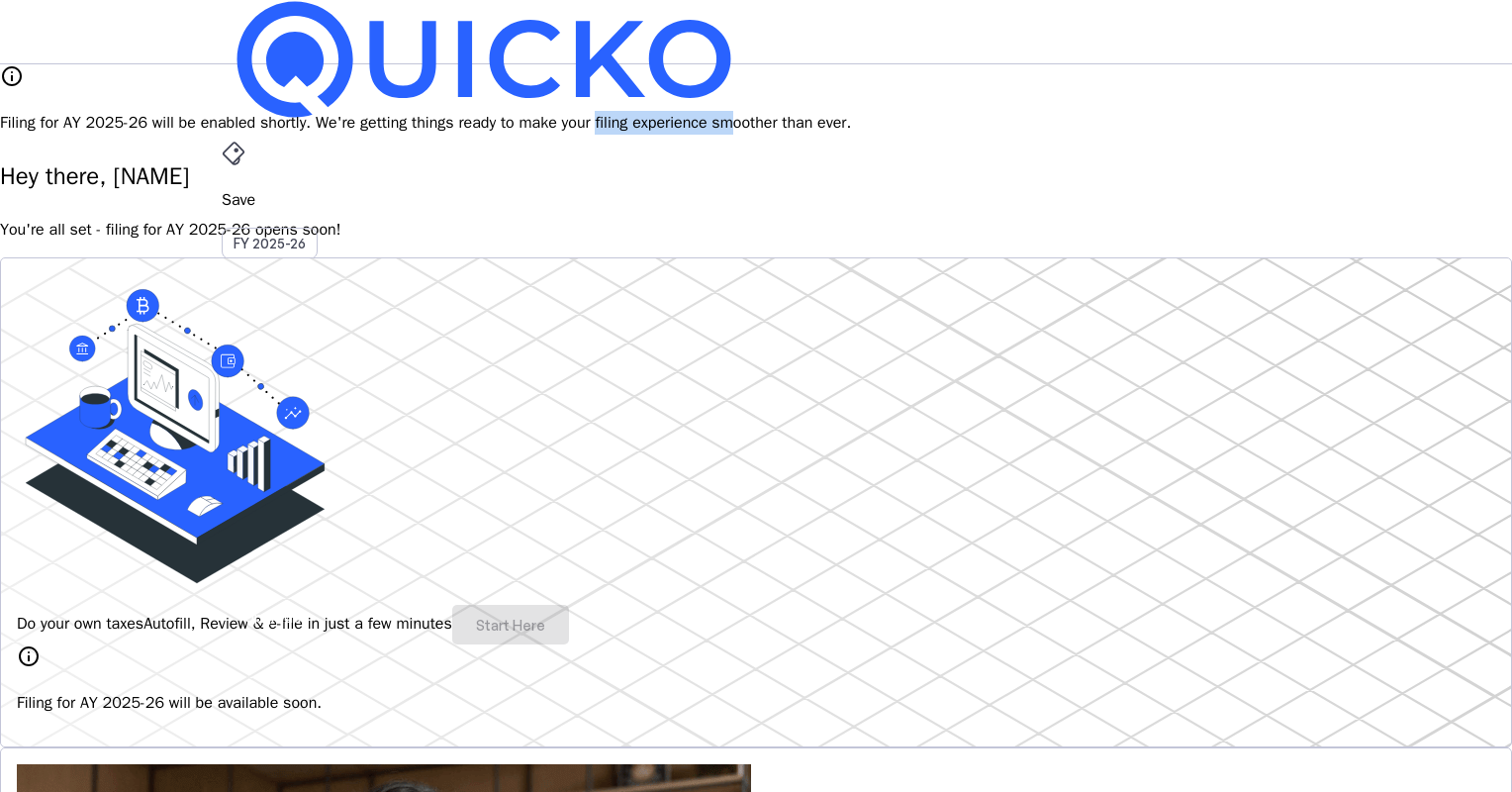 drag, startPoint x: 919, startPoint y: 98, endPoint x: 1055, endPoint y: 103, distance: 136.09188 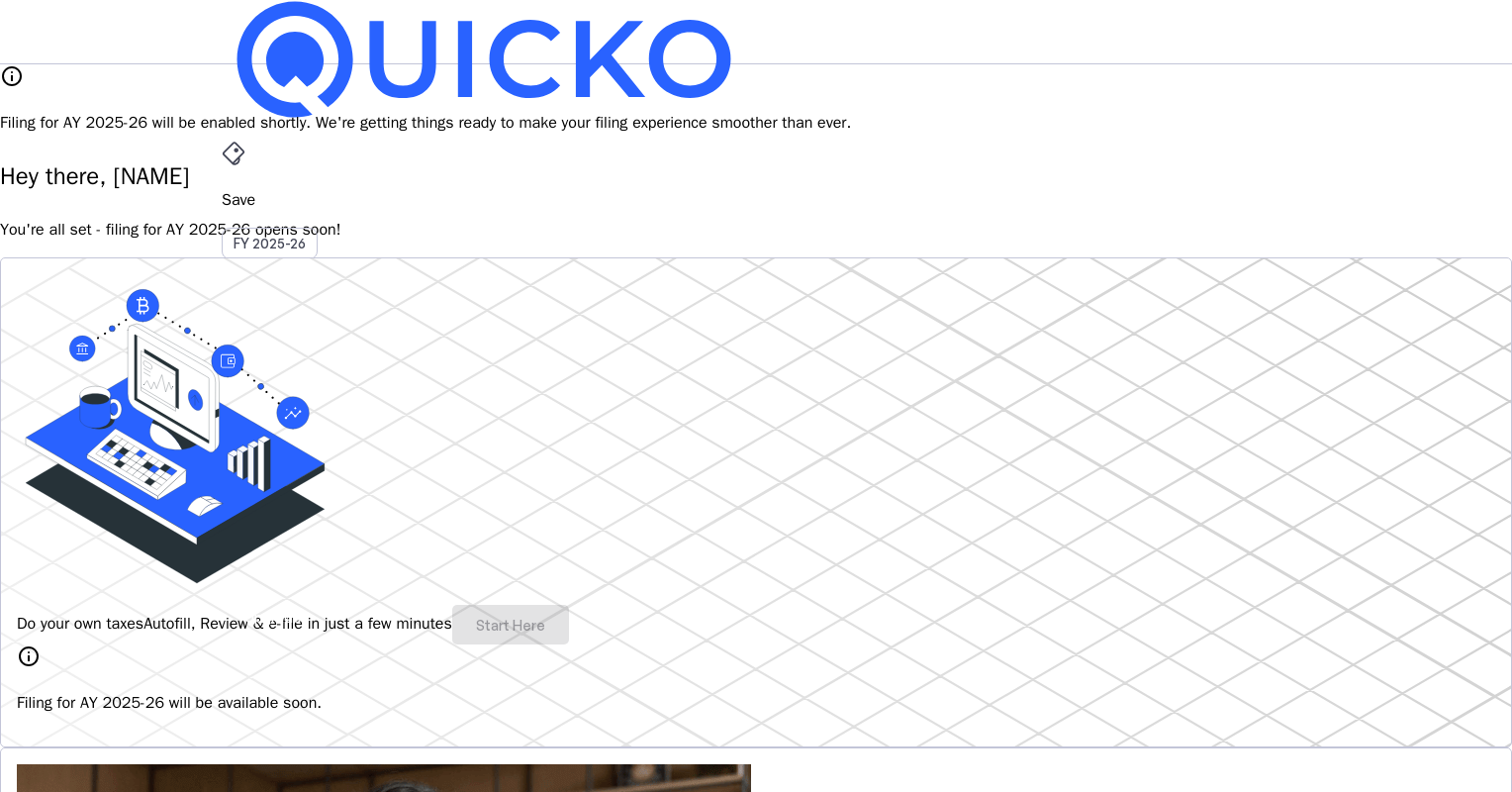 drag, startPoint x: 1055, startPoint y: 103, endPoint x: 938, endPoint y: 158, distance: 129.28264 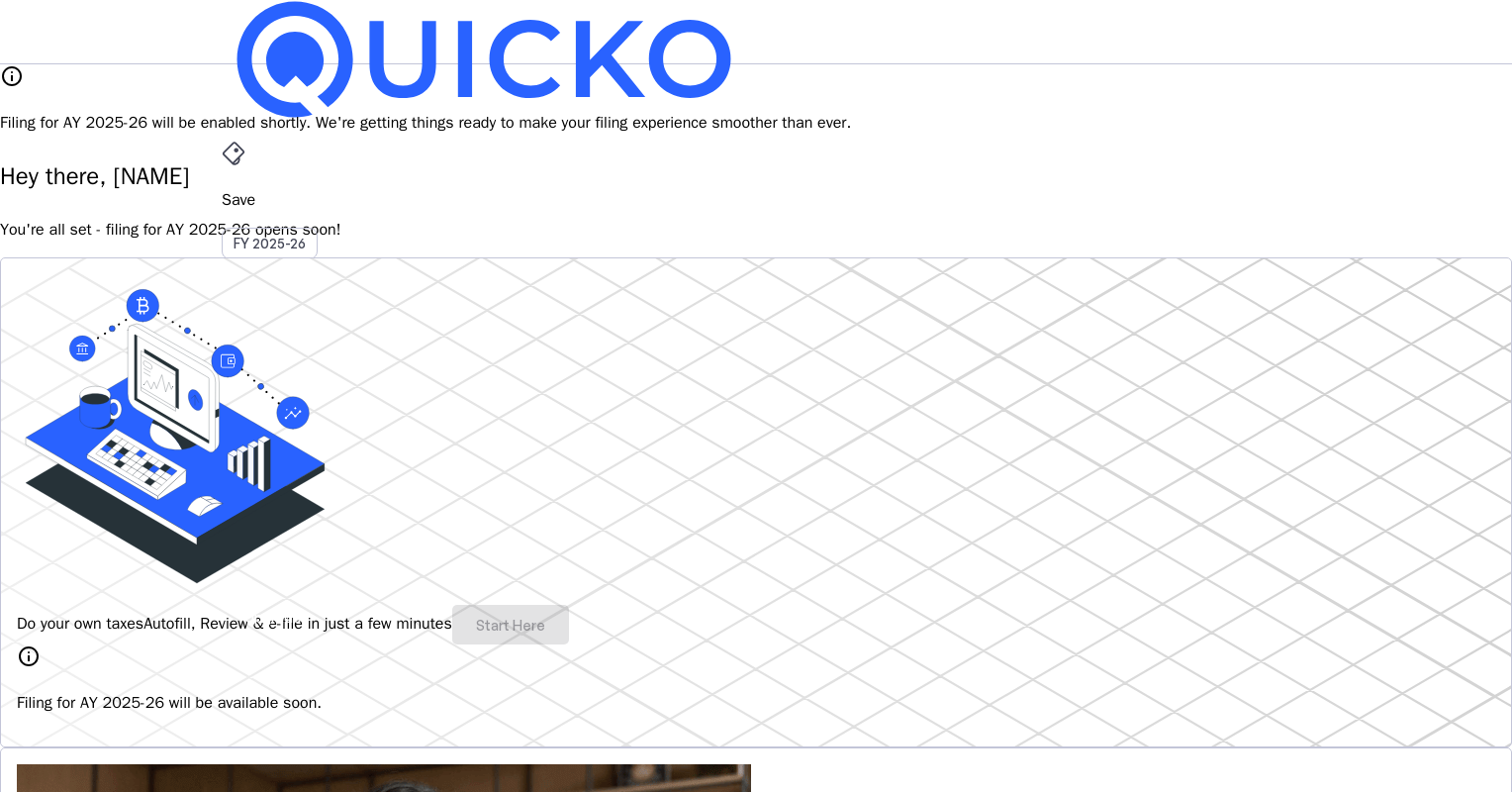 click on "arrow_drop_down" at bounding box center (234, 531) 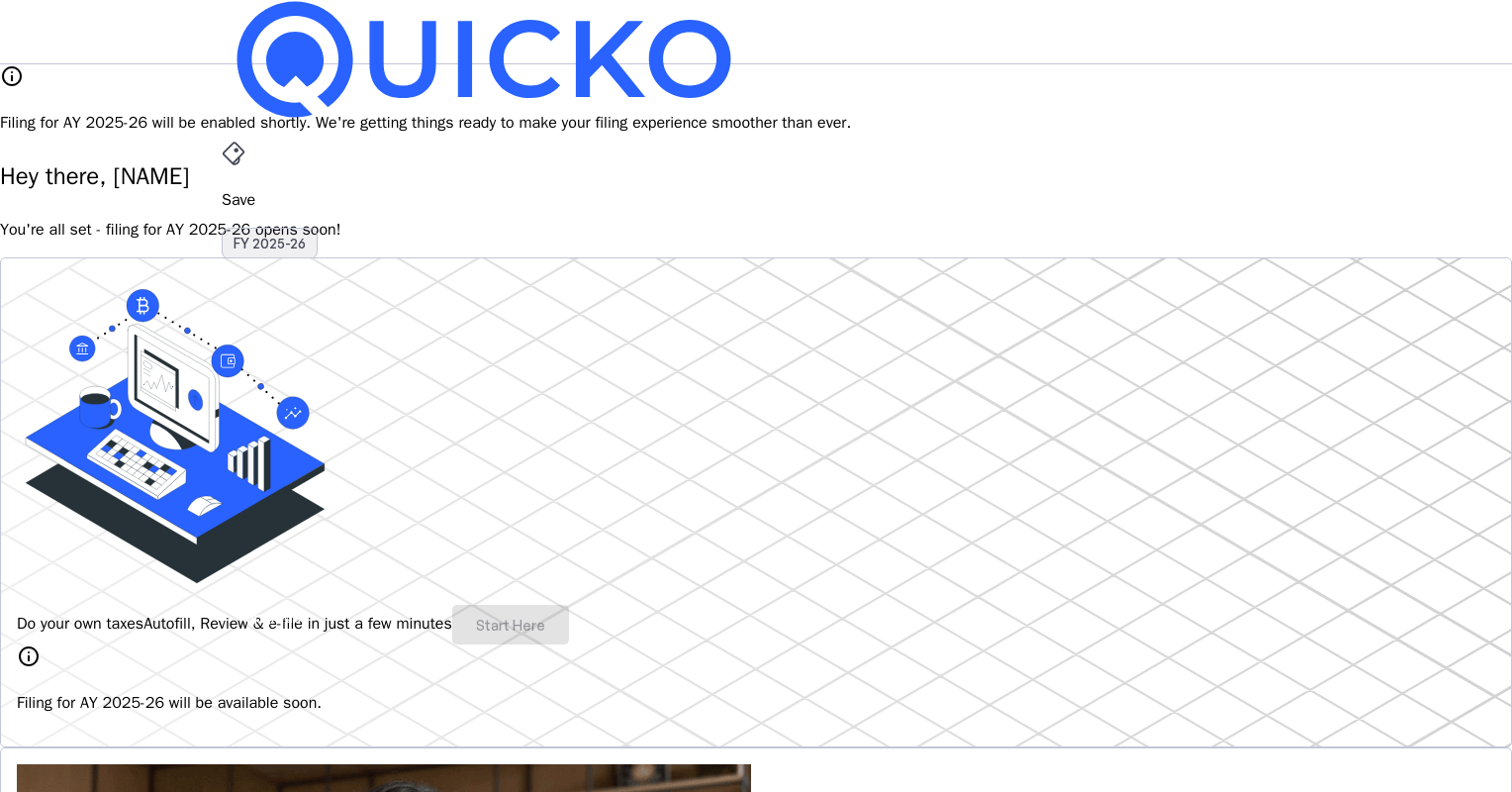 click on "FY 2025-26" at bounding box center (269, 244) 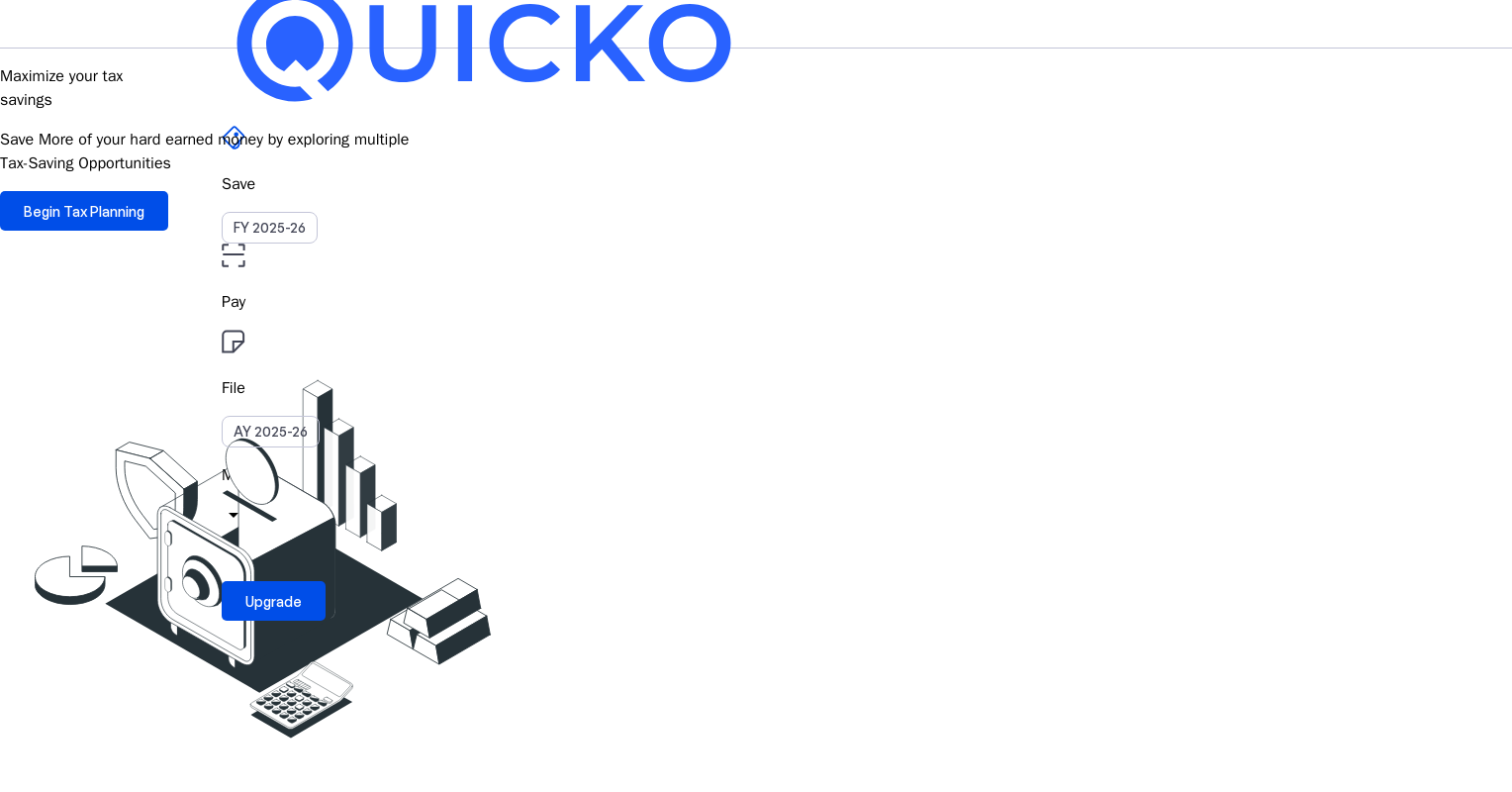 scroll, scrollTop: 0, scrollLeft: 0, axis: both 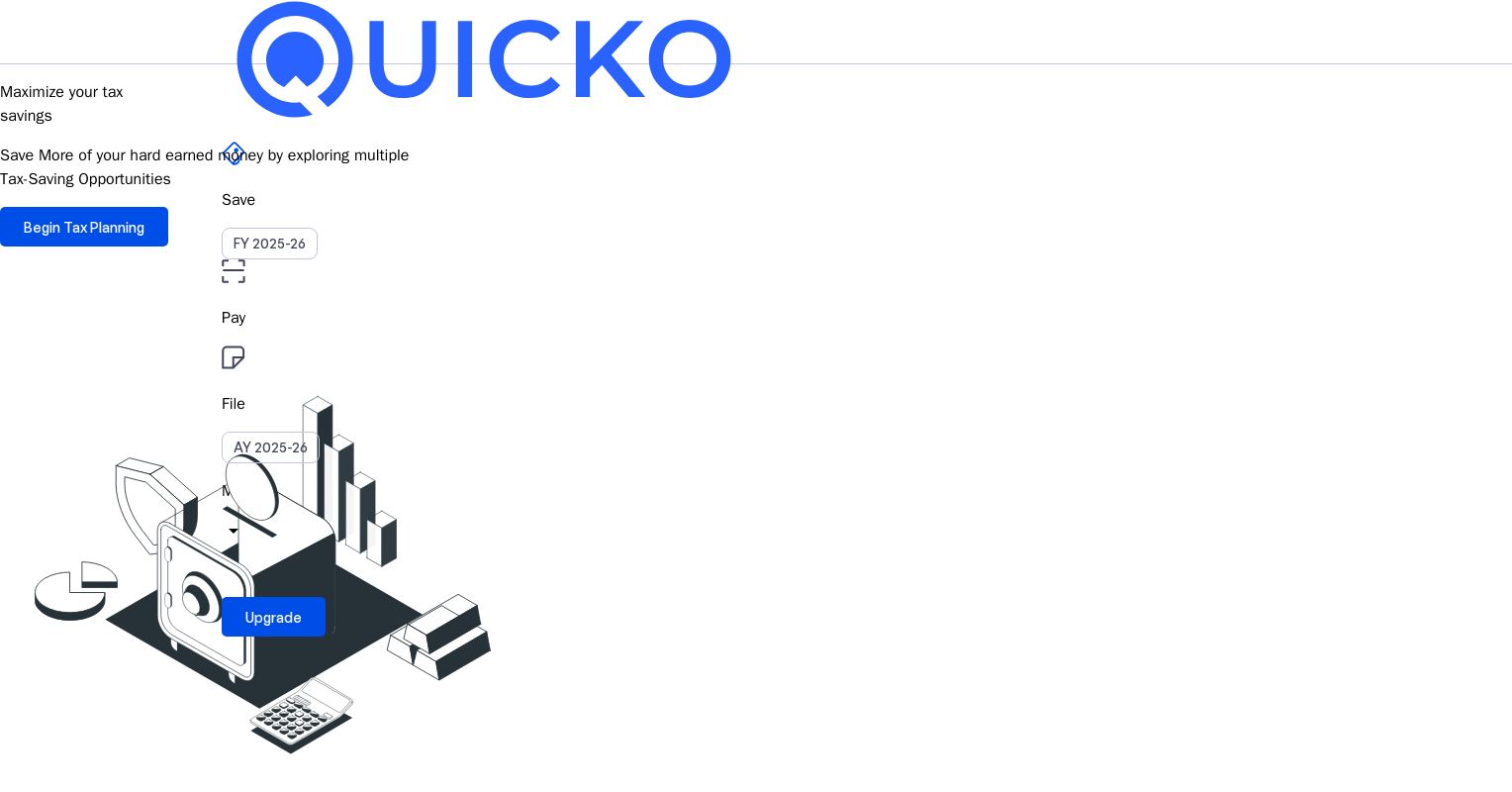 click on "File" at bounding box center (756, 318) 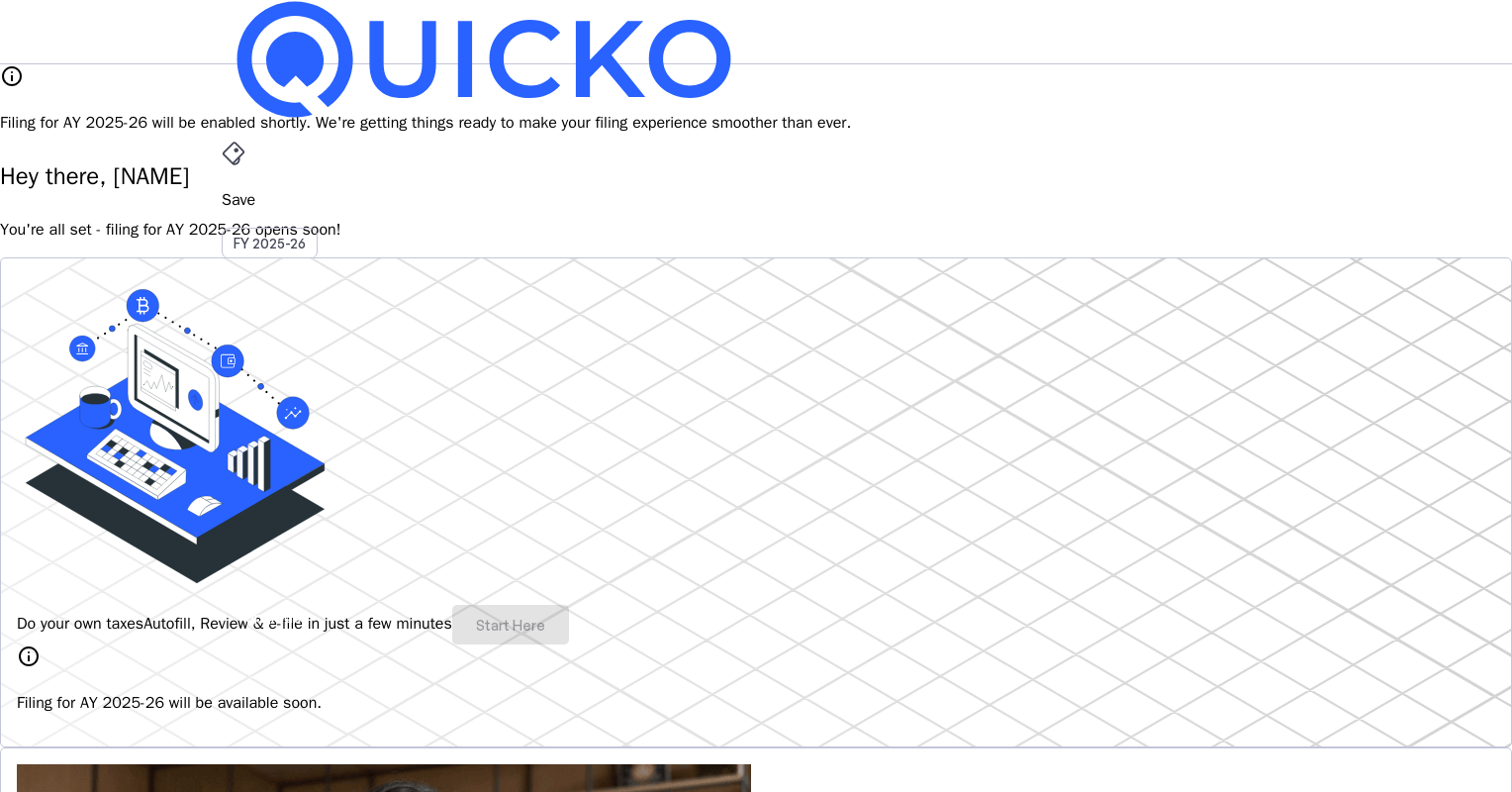 click on "Explore" at bounding box center [66, 1336] 